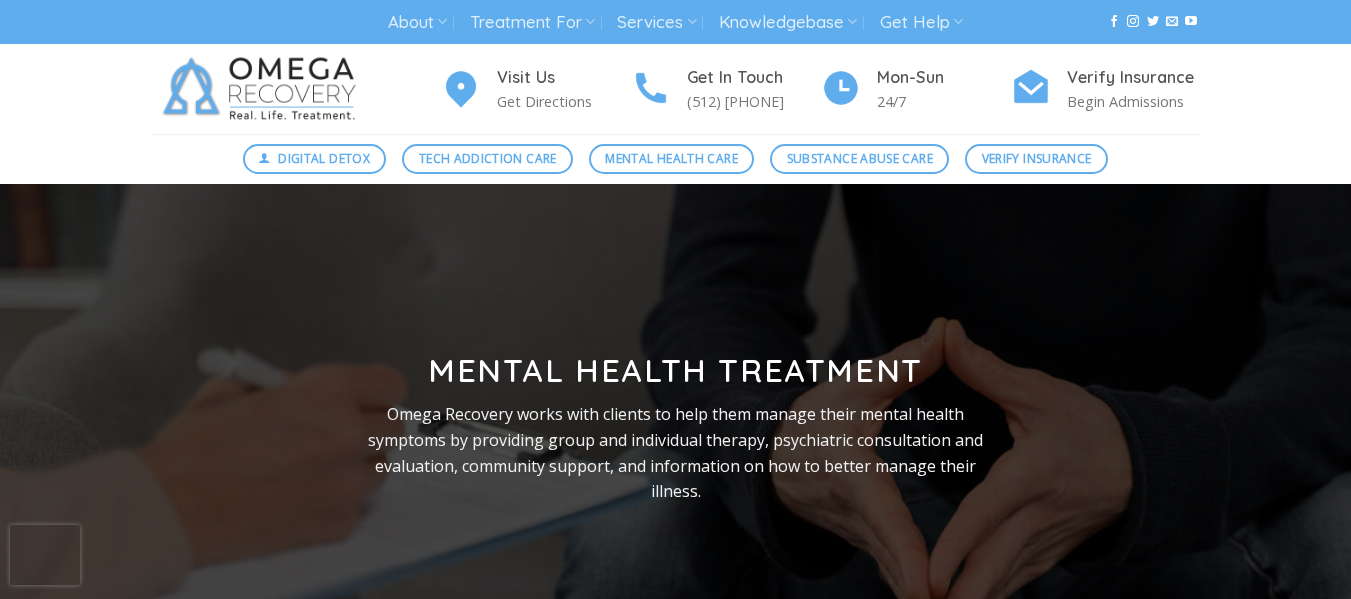 scroll, scrollTop: 0, scrollLeft: 0, axis: both 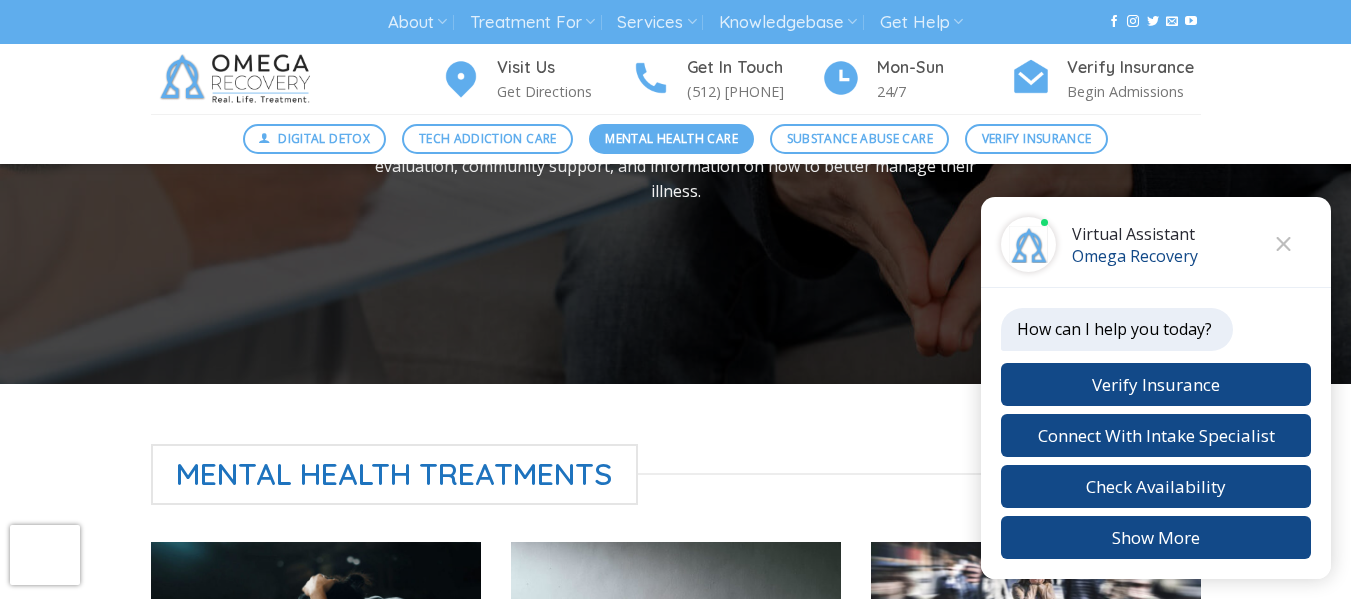 click on "Mental Health Care" at bounding box center [671, 138] 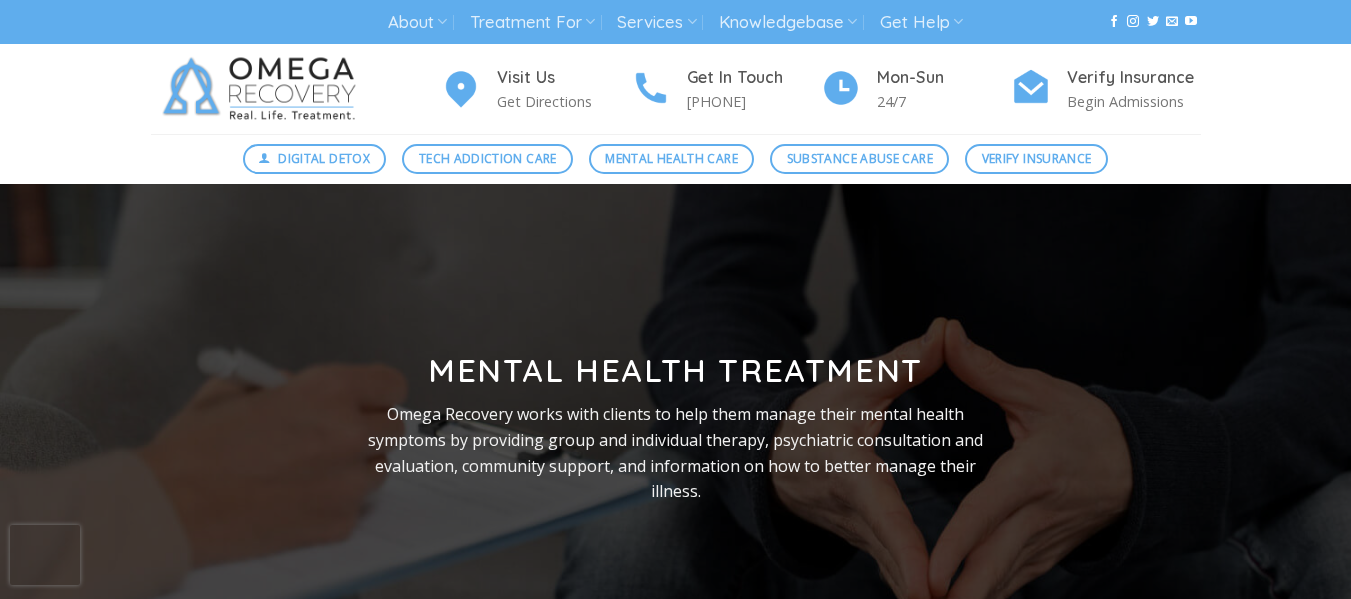 scroll, scrollTop: 0, scrollLeft: 0, axis: both 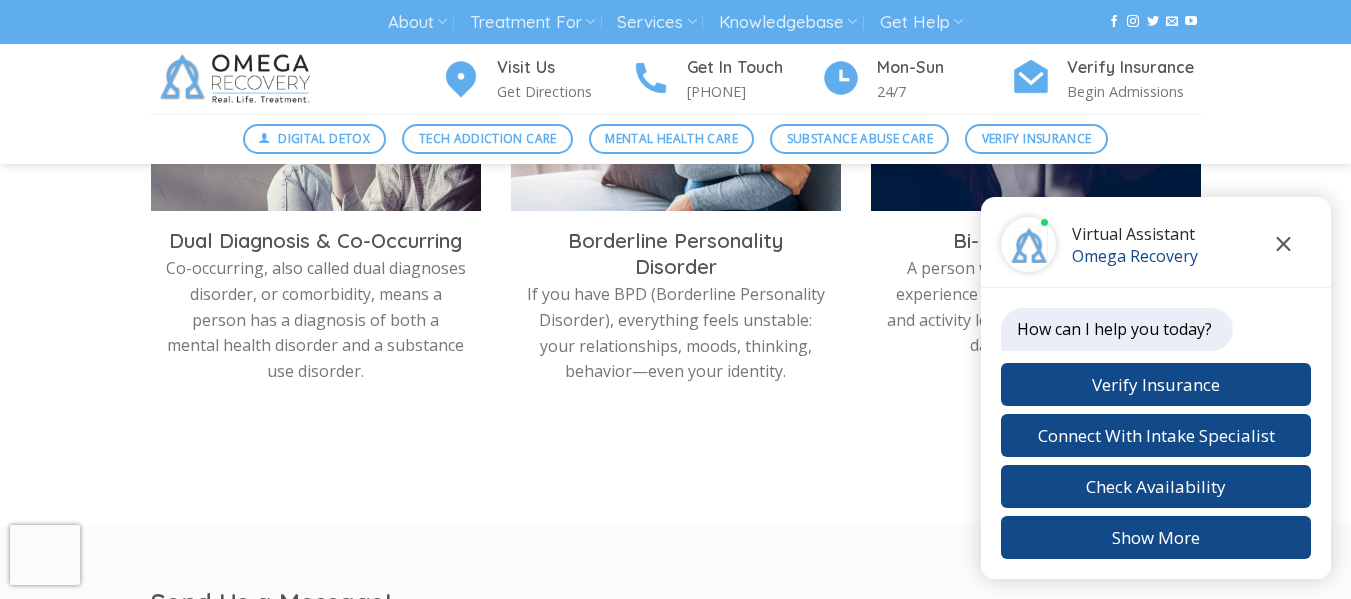 click 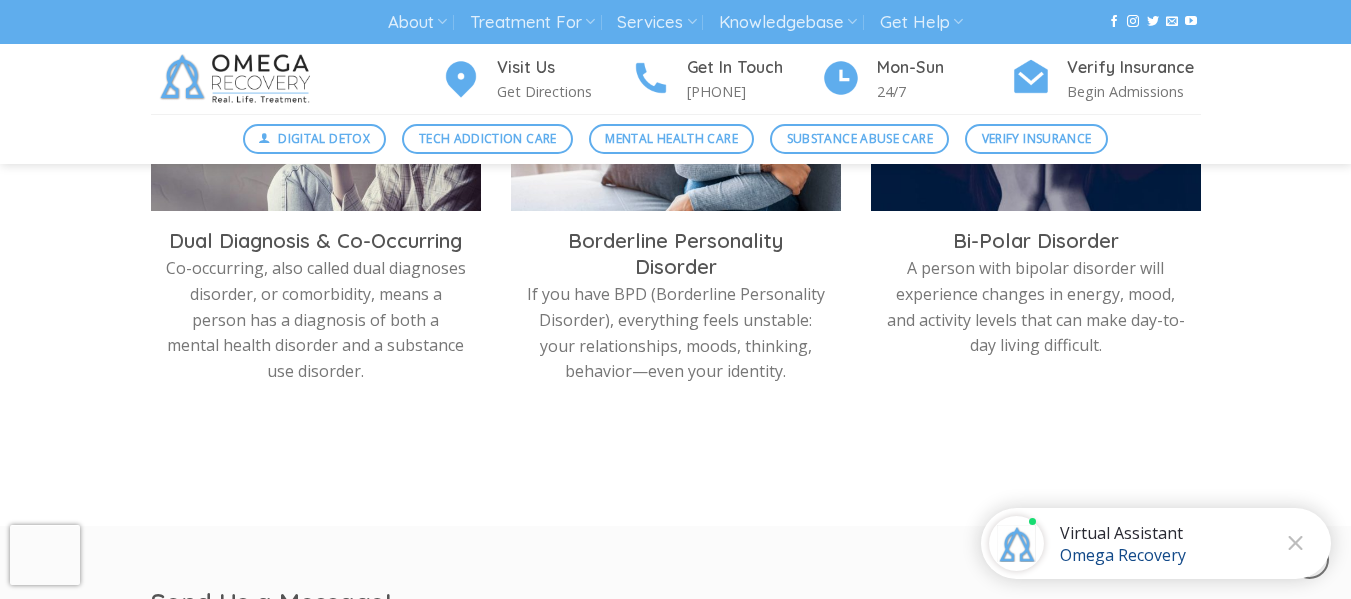 scroll, scrollTop: 1000, scrollLeft: 0, axis: vertical 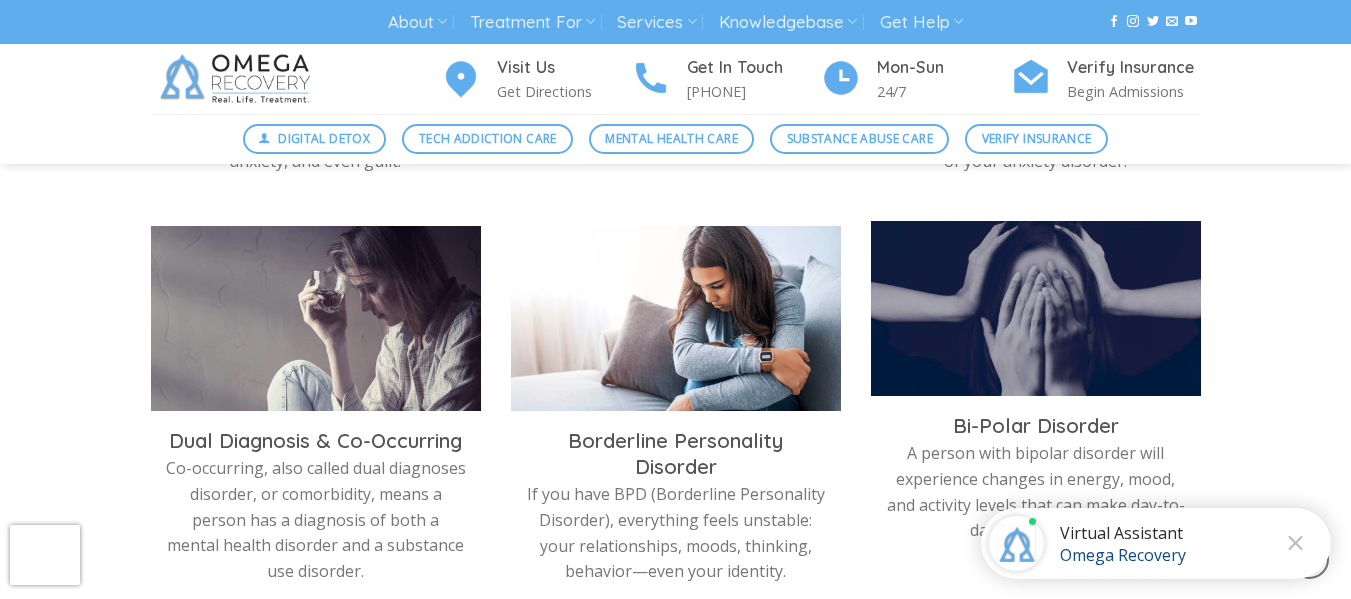 click at bounding box center (1036, 313) 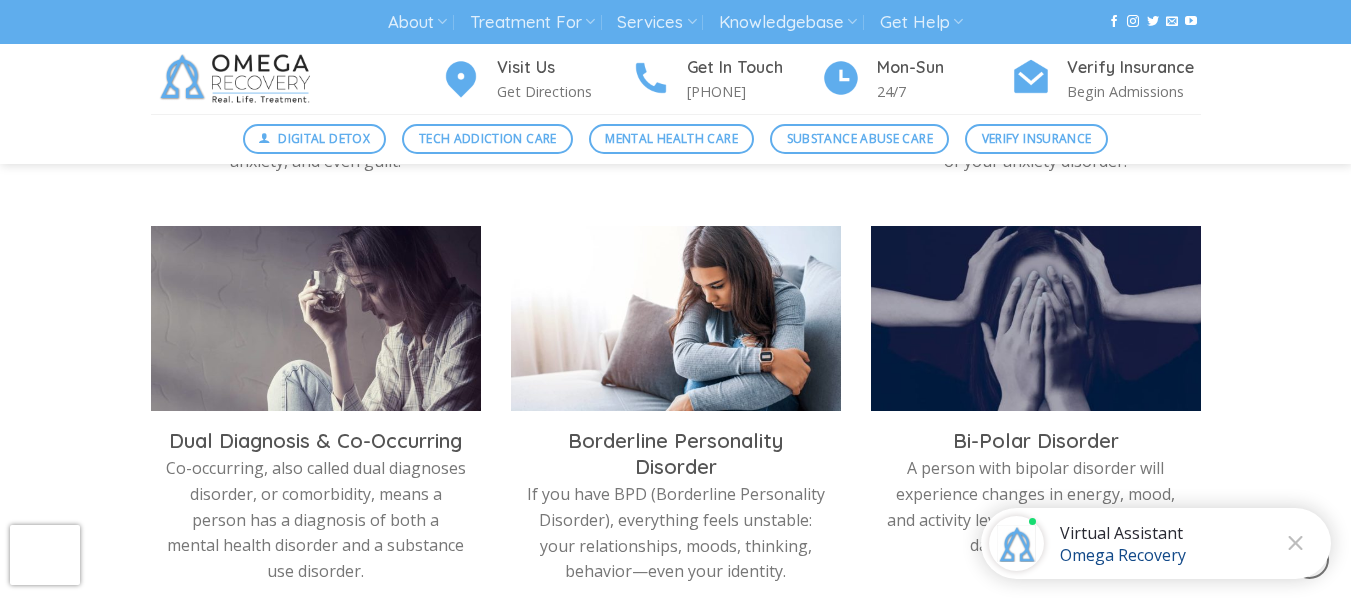 scroll, scrollTop: 1200, scrollLeft: 0, axis: vertical 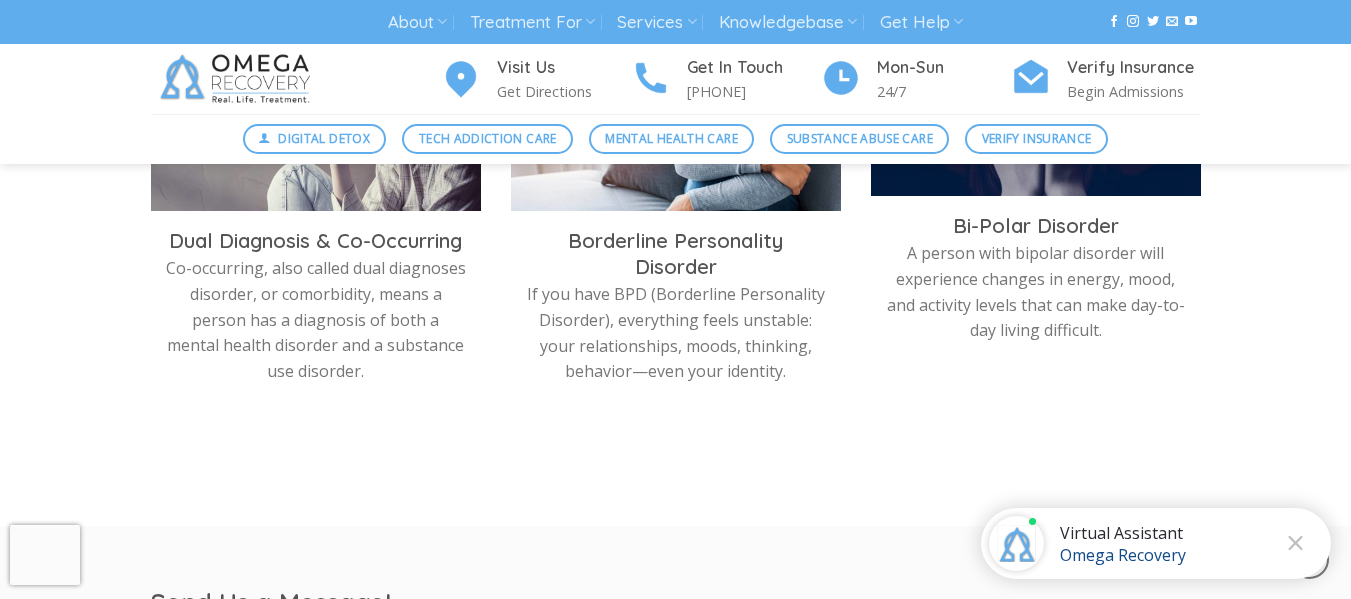 click on "A person with bipolar disorder will experience changes in energy, mood, and activity levels that can make day-to-day living difficult." at bounding box center (1036, 292) 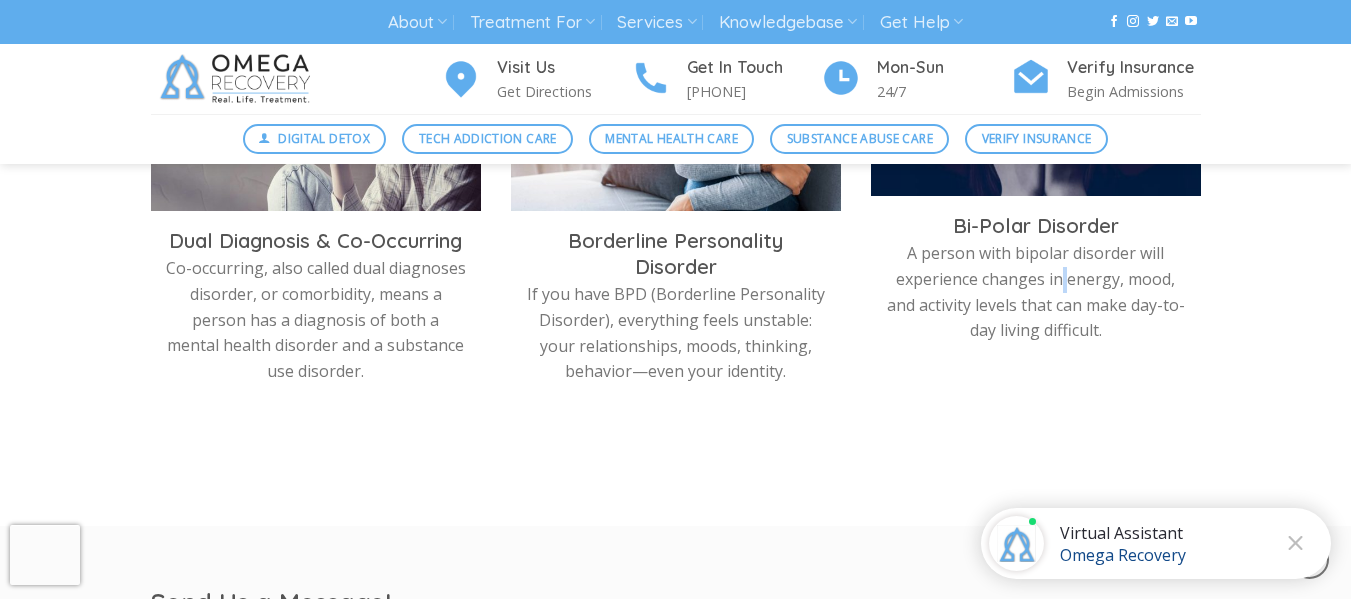 click on "A person with bipolar disorder will experience changes in energy, mood, and activity levels that can make day-to-day living difficult." at bounding box center [1036, 292] 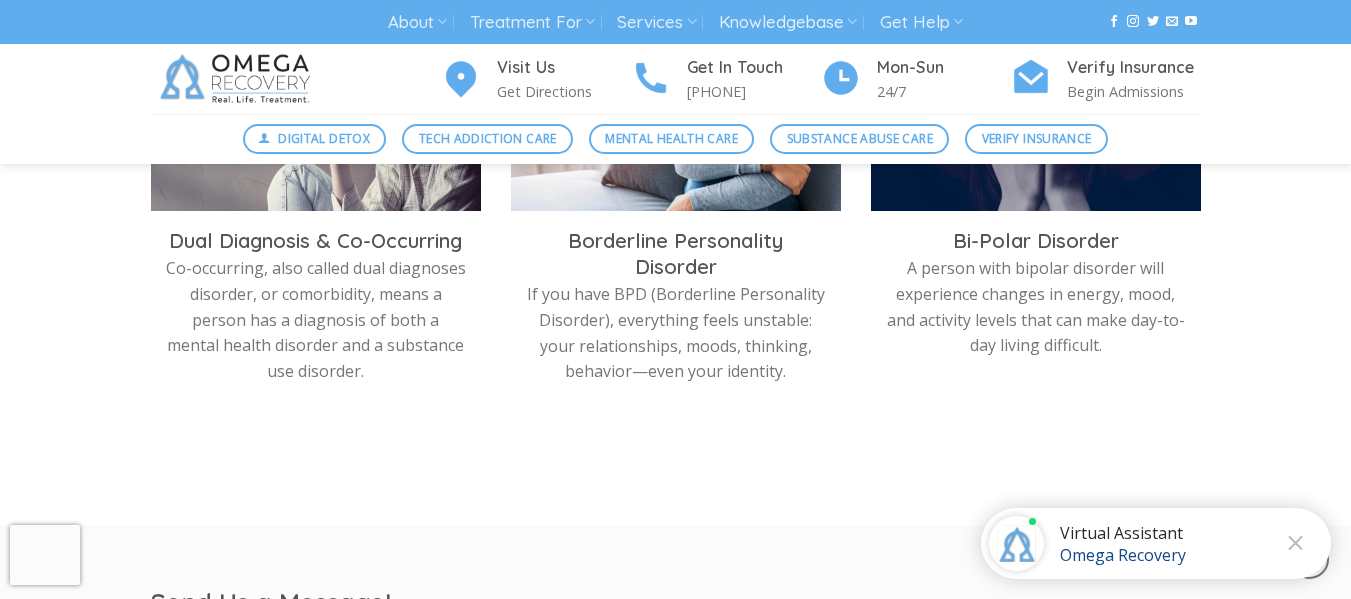click on "Bi-Polar Disorder
A person with bipolar disorder will experience changes in energy, mood, and activity levels that can make day-to-day living difficult." at bounding box center (1036, 231) 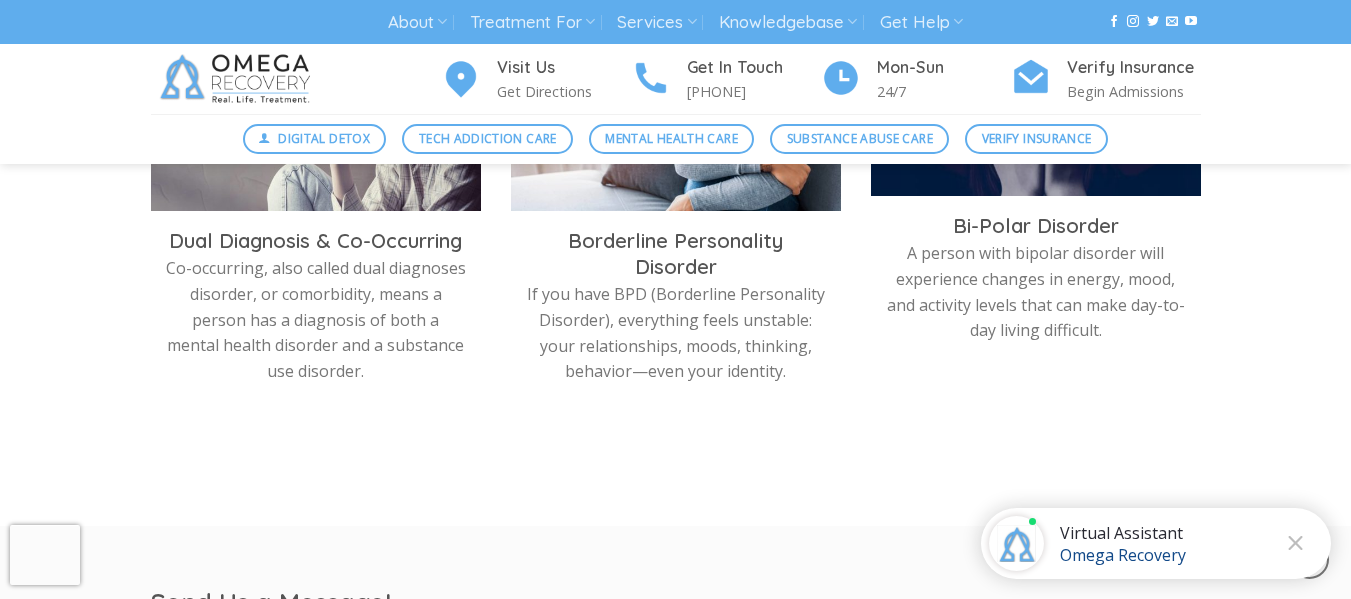 click on "A person with bipolar disorder will experience changes in energy, mood, and activity levels that can make day-to-day living difficult." at bounding box center [1036, 292] 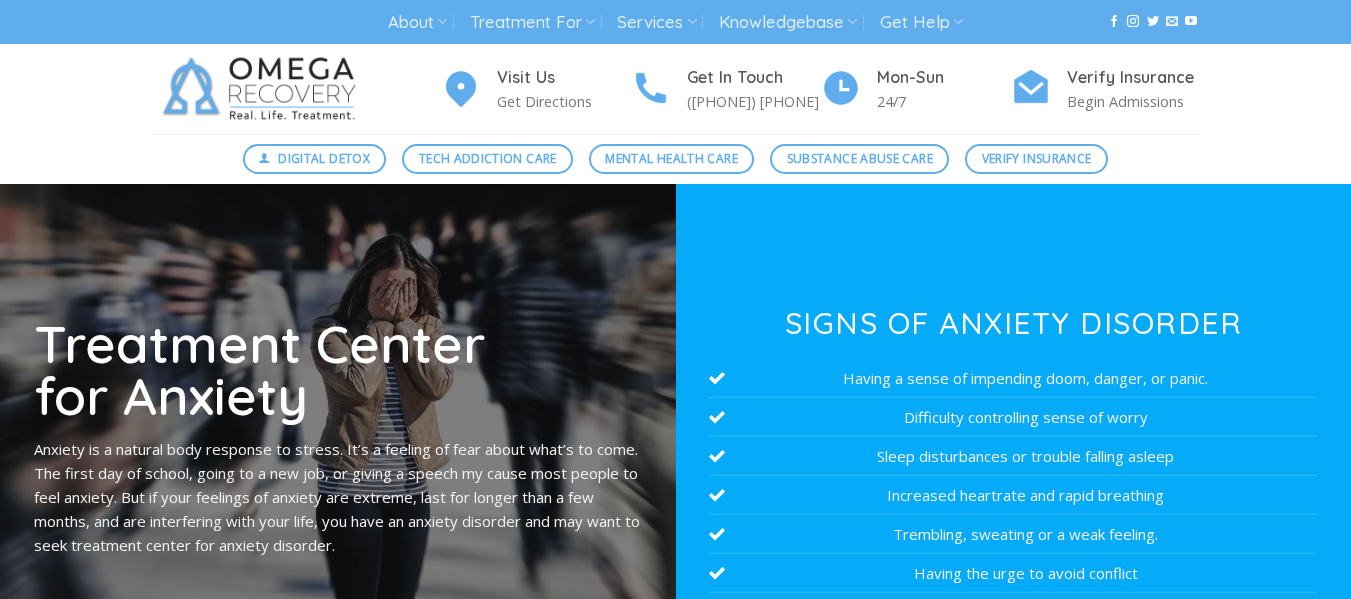 scroll, scrollTop: 0, scrollLeft: 0, axis: both 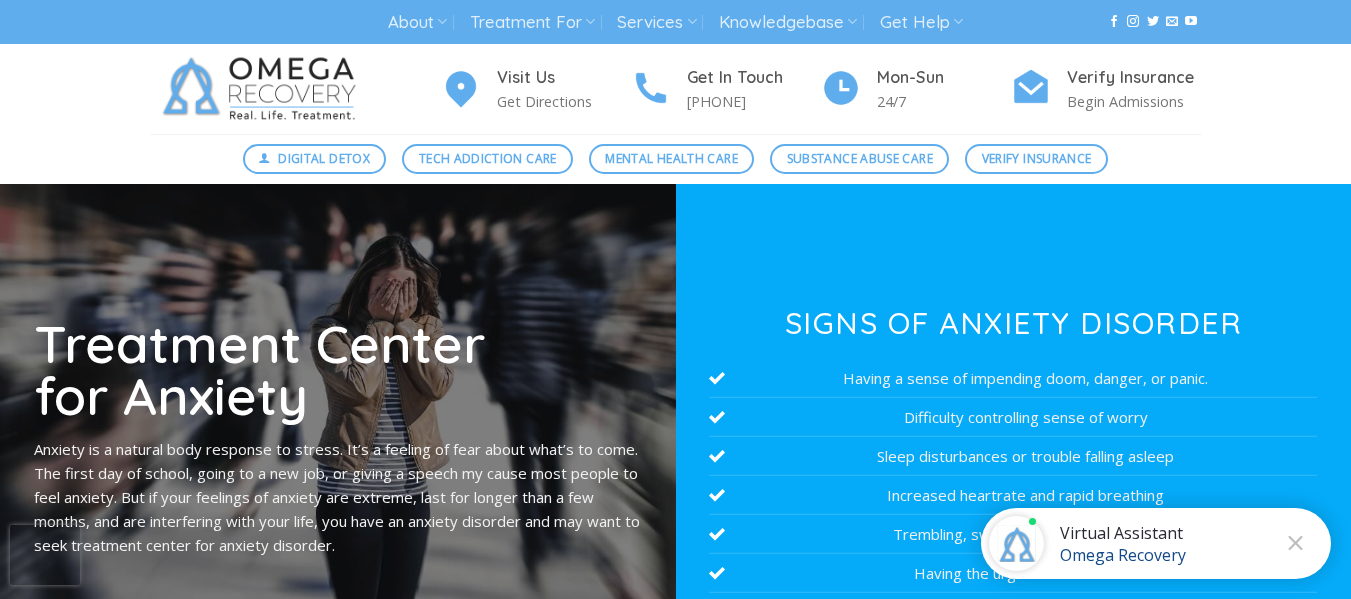 click on "Virtual Assistant" at bounding box center [1123, 533] 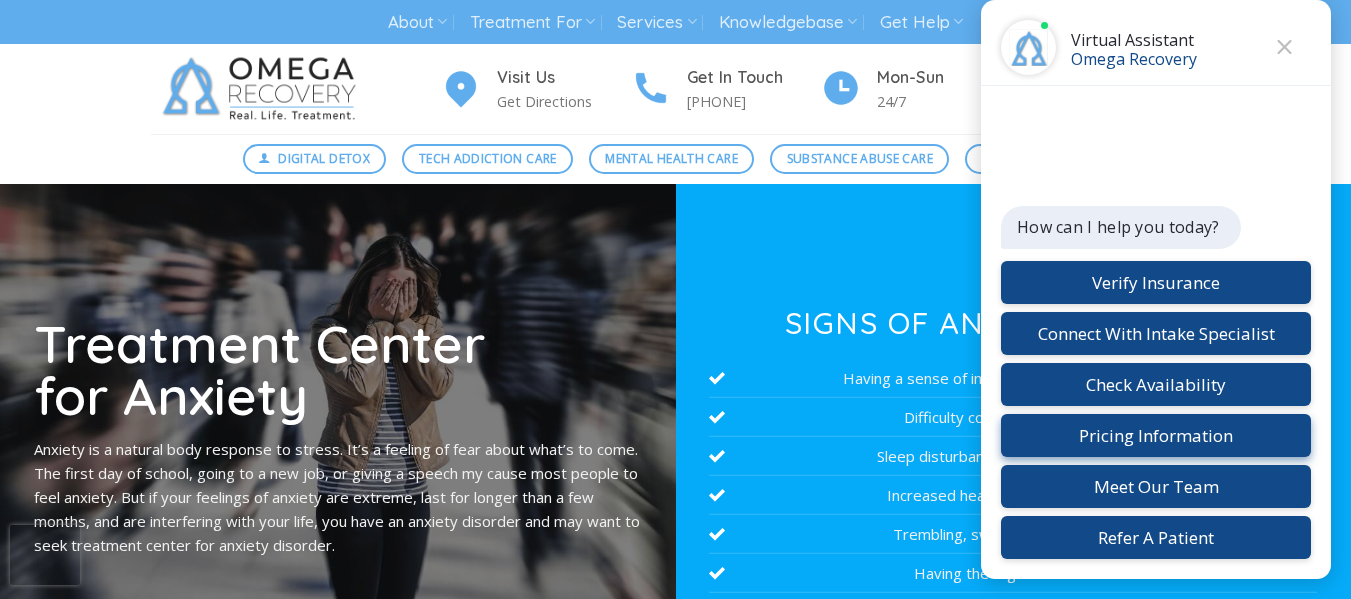 click on "Pricing Information" at bounding box center (1156, 435) 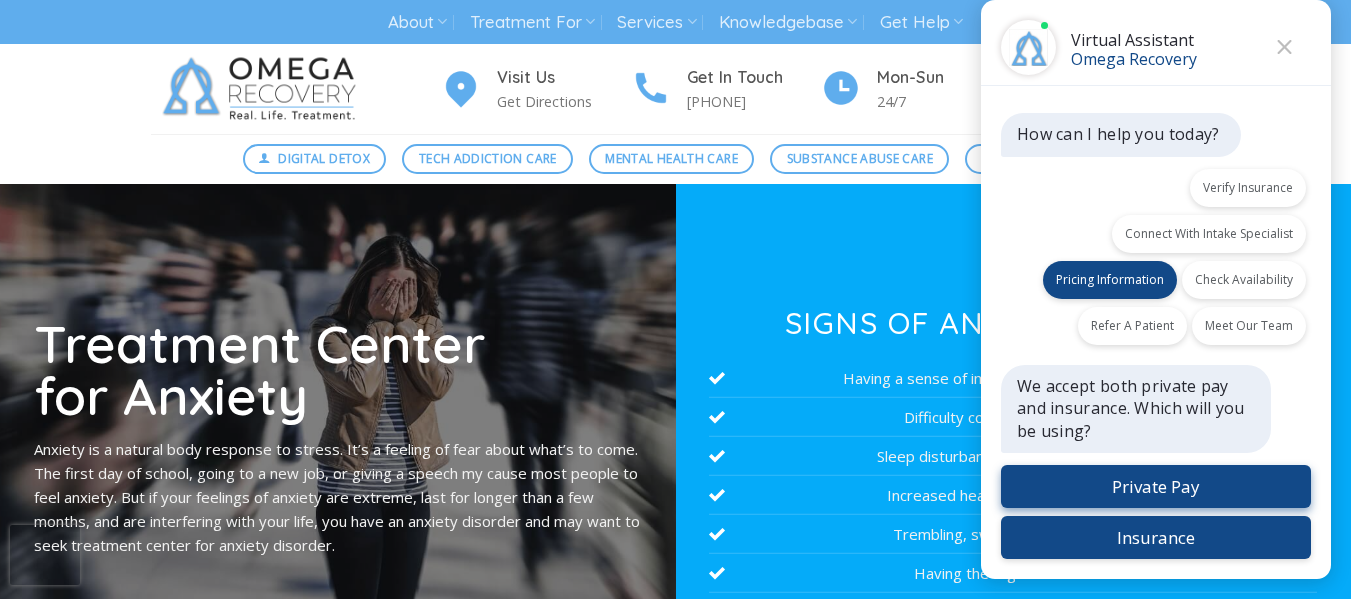 click on "Private Pay" at bounding box center (1156, 486) 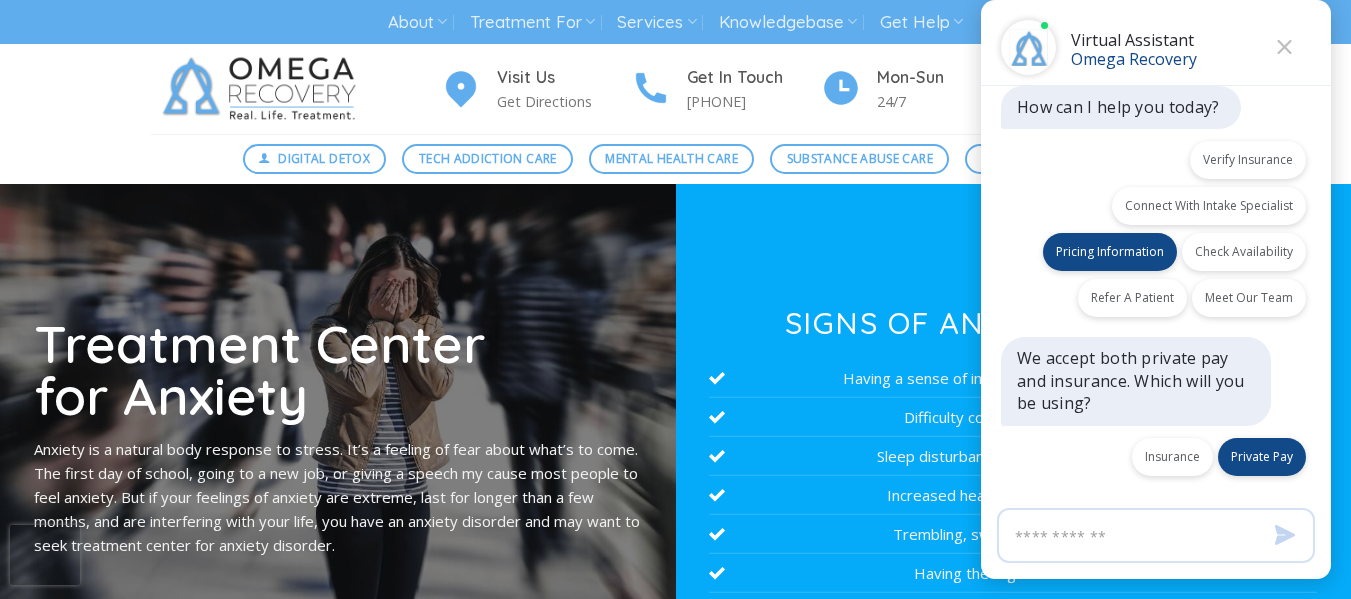 scroll, scrollTop: 60, scrollLeft: 0, axis: vertical 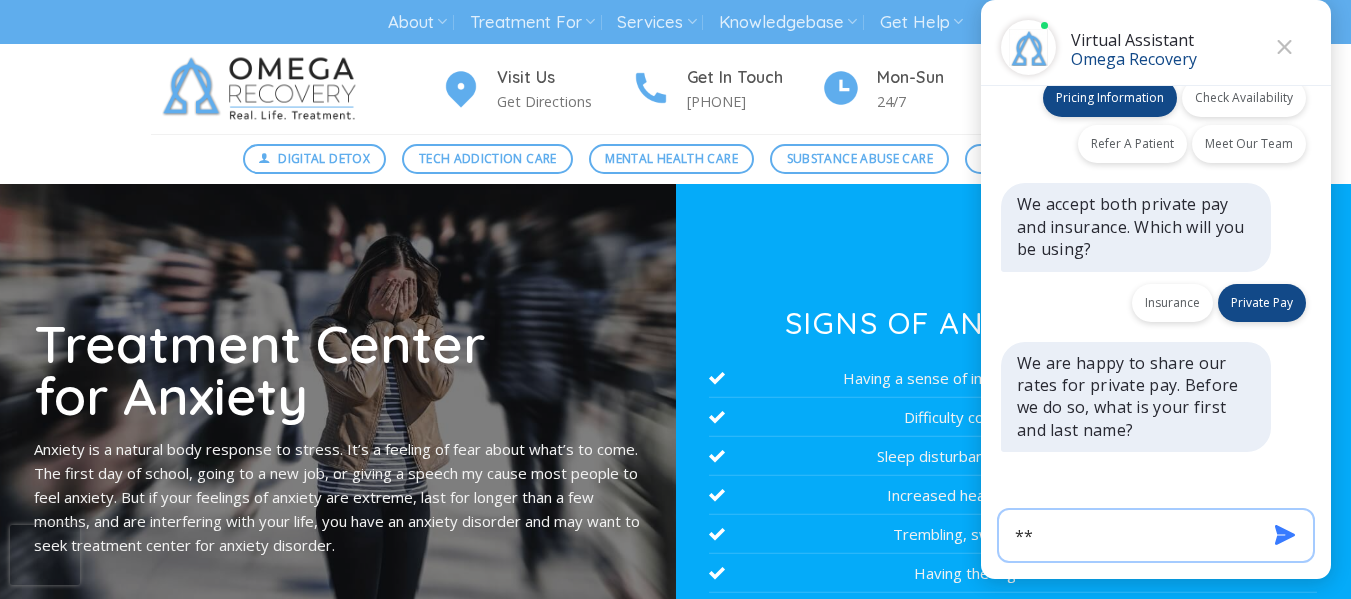 type on "*" 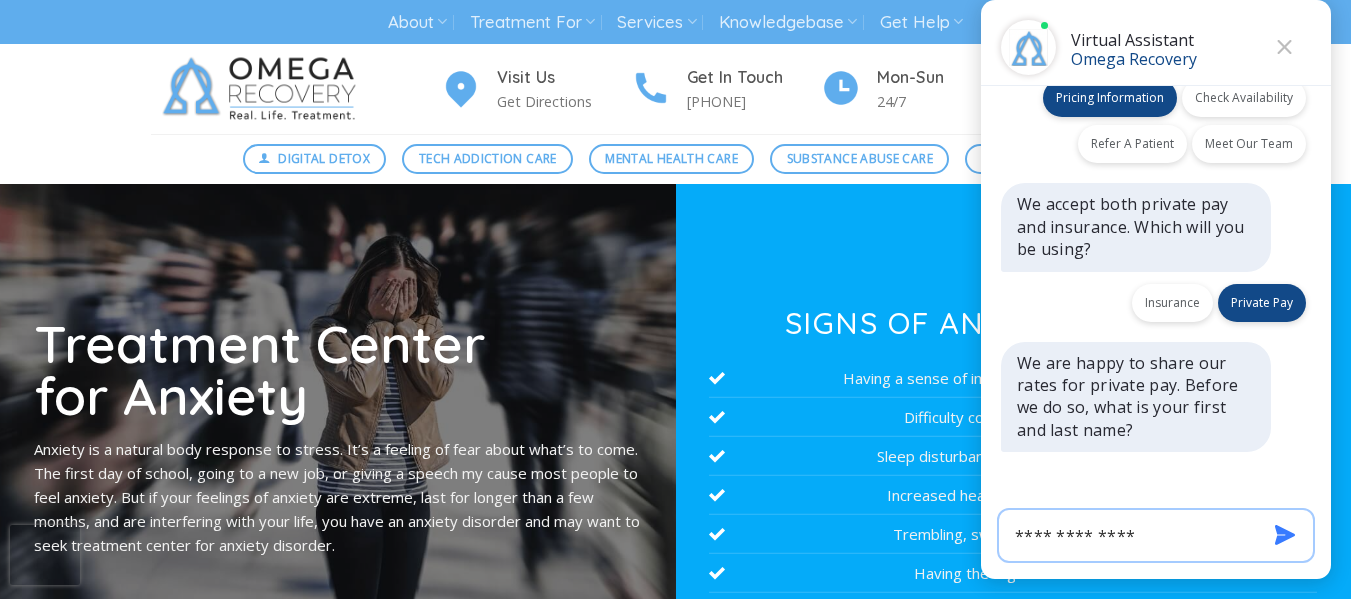 type on "**********" 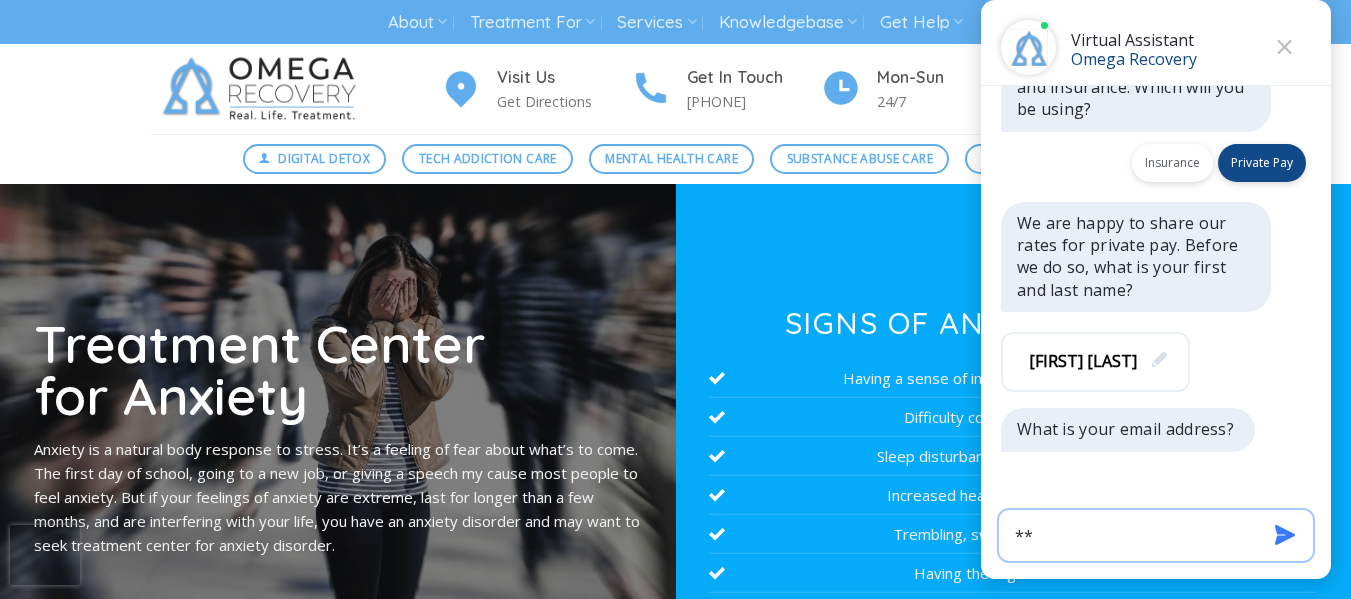 scroll, scrollTop: 405, scrollLeft: 0, axis: vertical 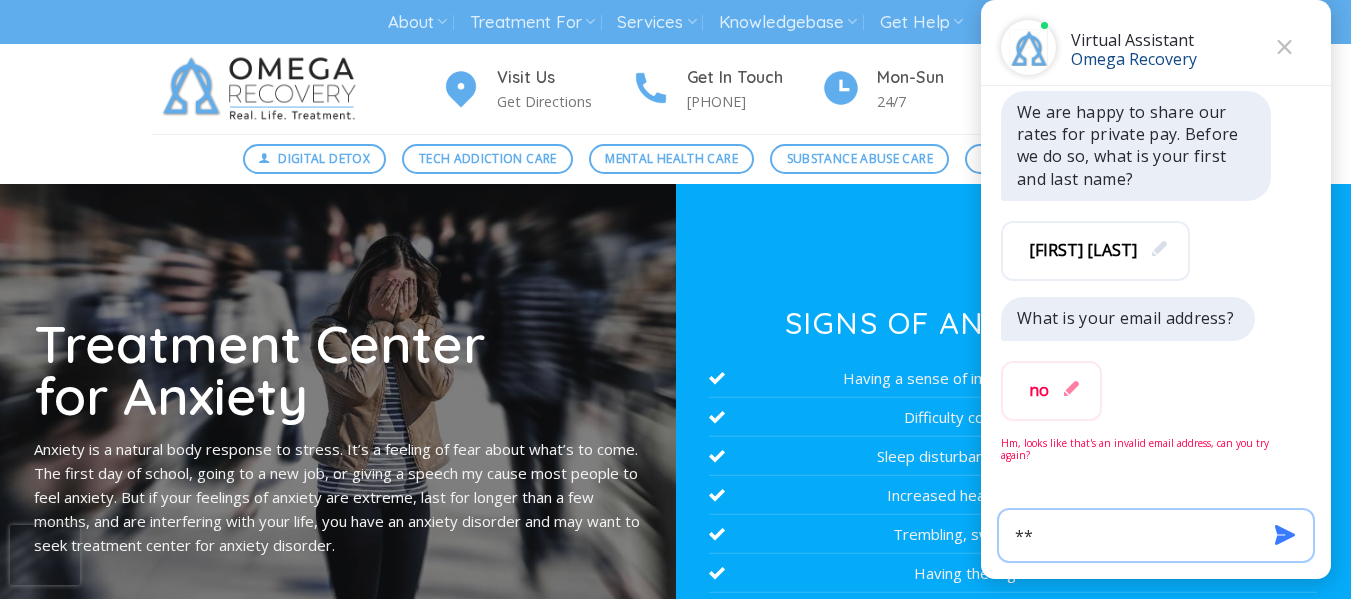 type on "*" 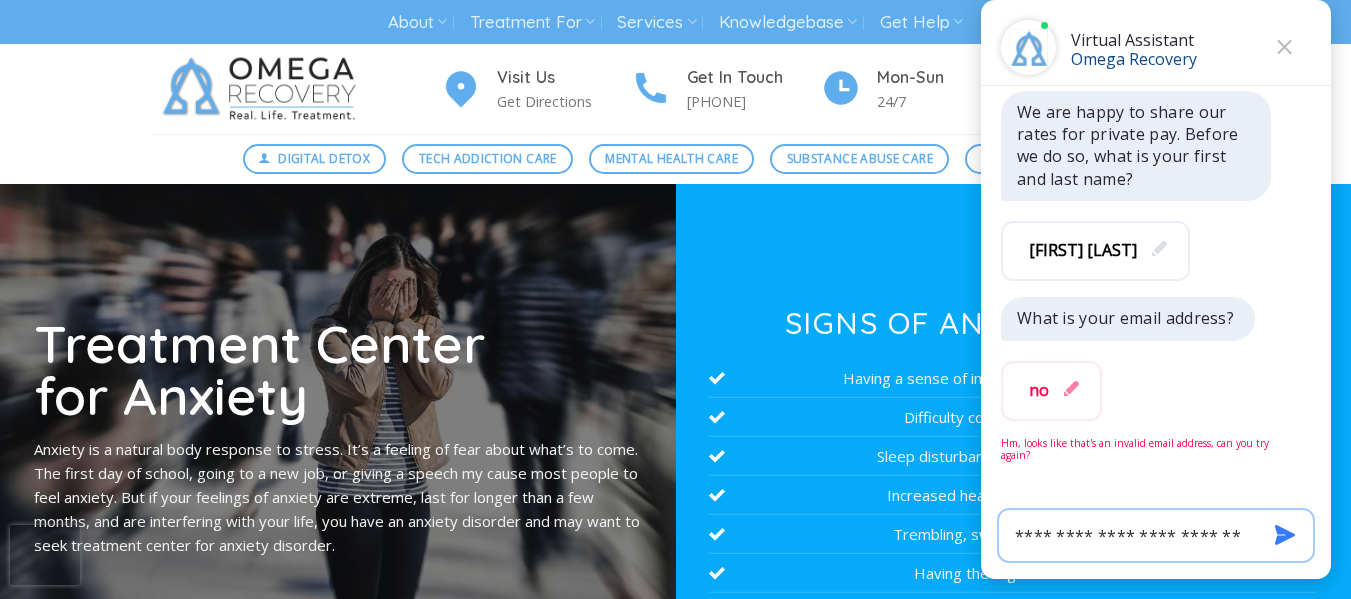 click on "**********" at bounding box center (1156, 535) 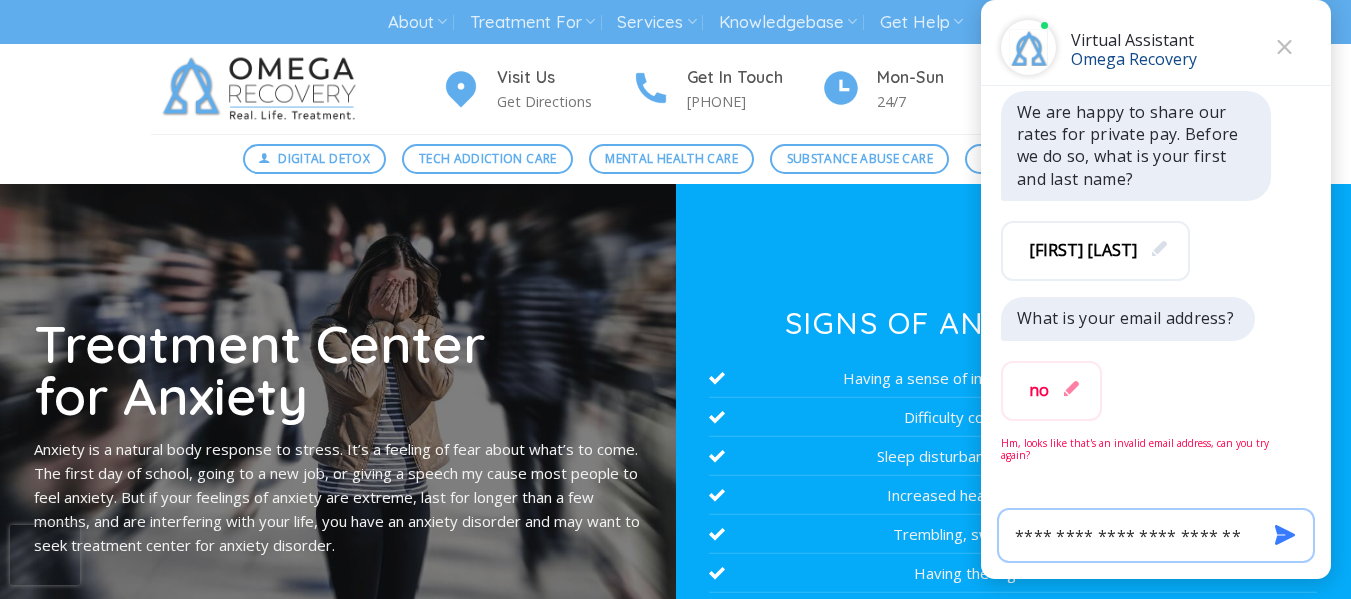 type on "**********" 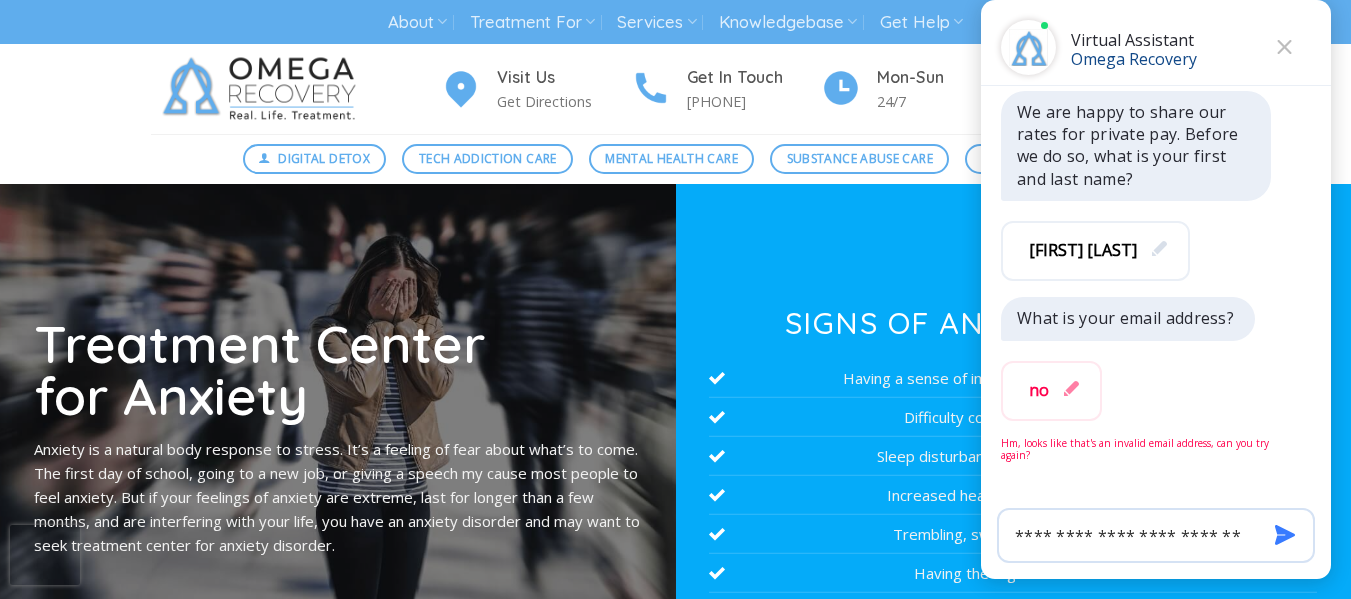 click at bounding box center [1285, 537] 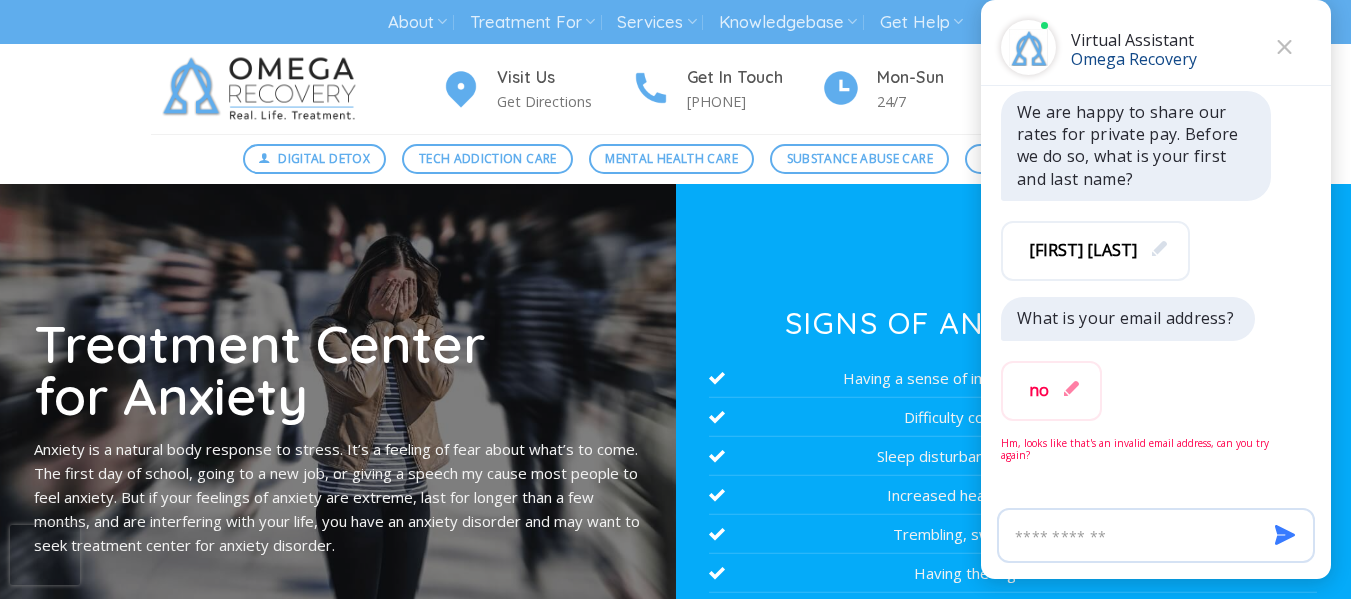 scroll, scrollTop: 514, scrollLeft: 0, axis: vertical 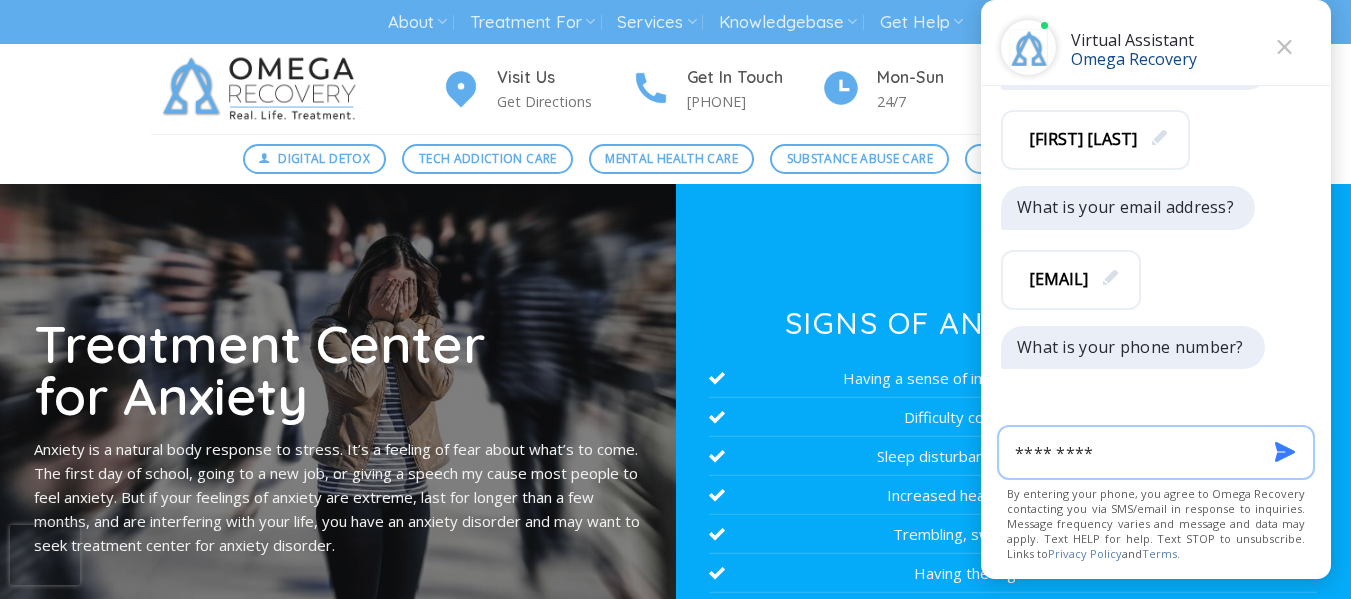 type on "**********" 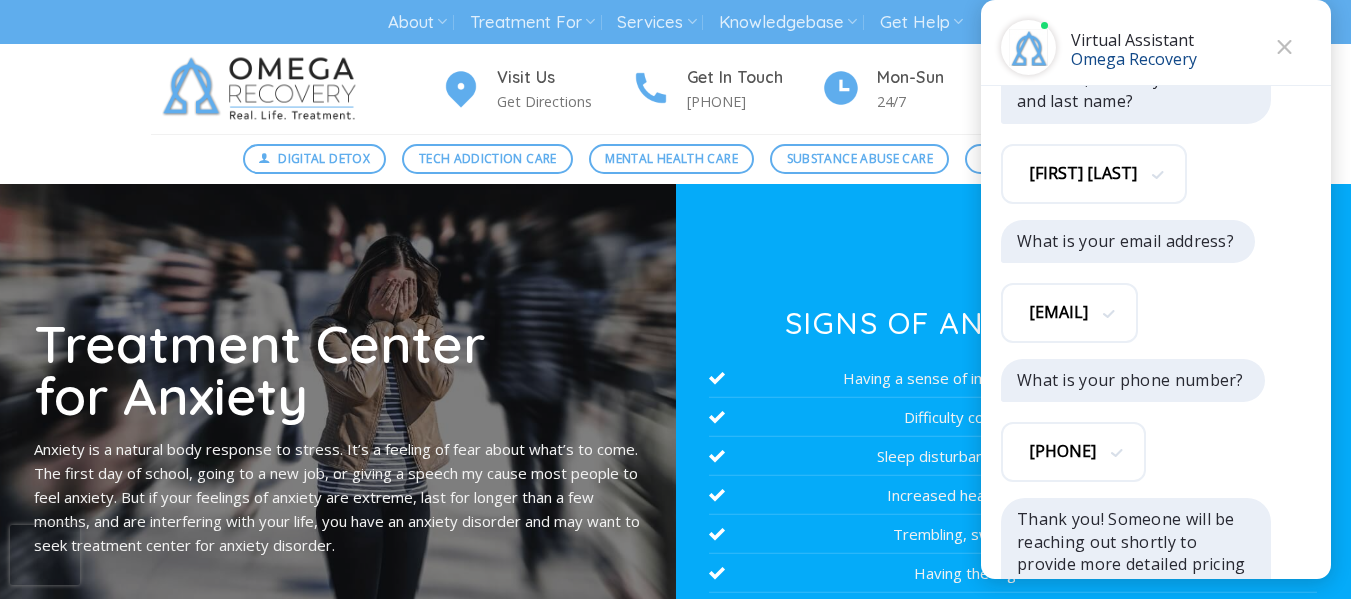 scroll, scrollTop: 686, scrollLeft: 0, axis: vertical 